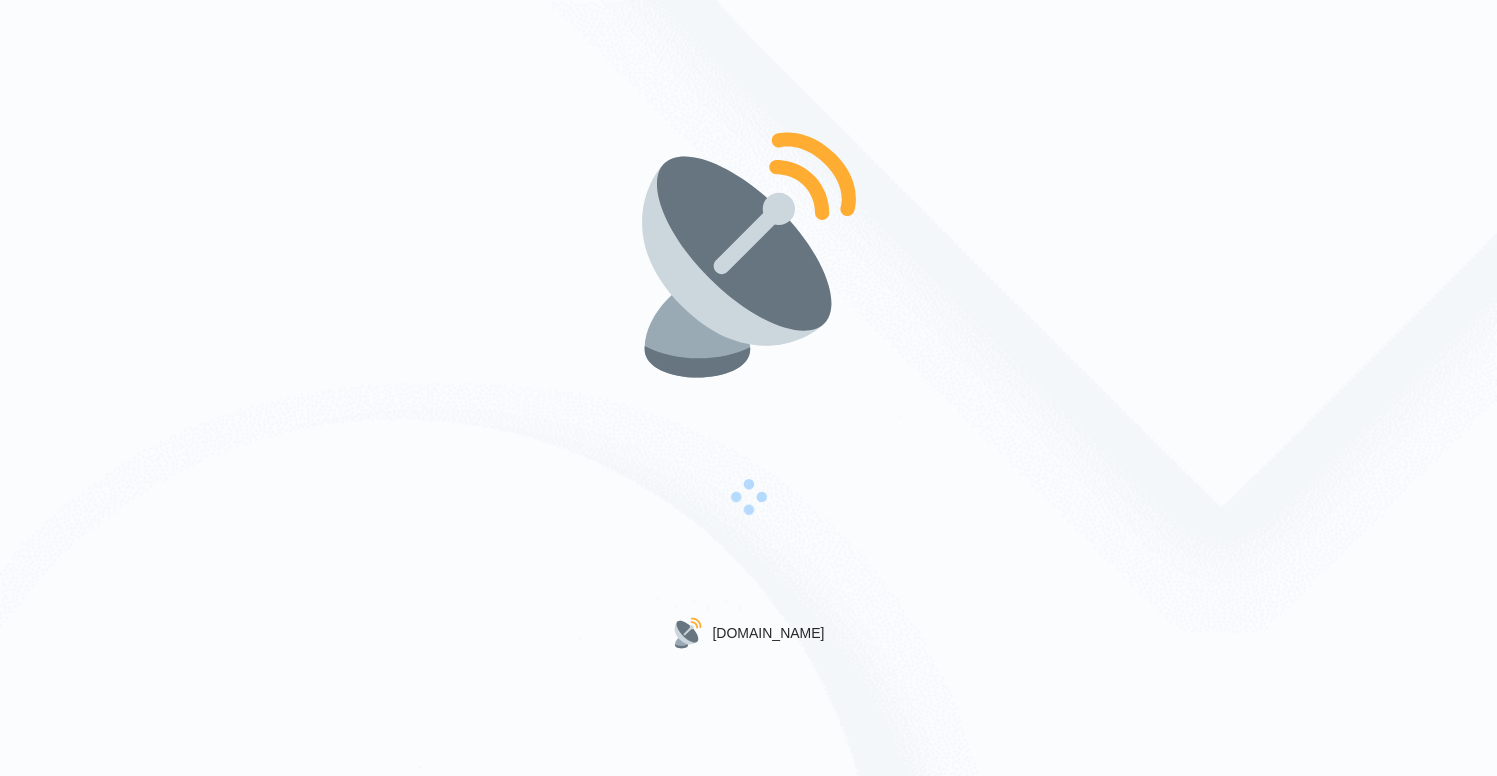scroll, scrollTop: 0, scrollLeft: 0, axis: both 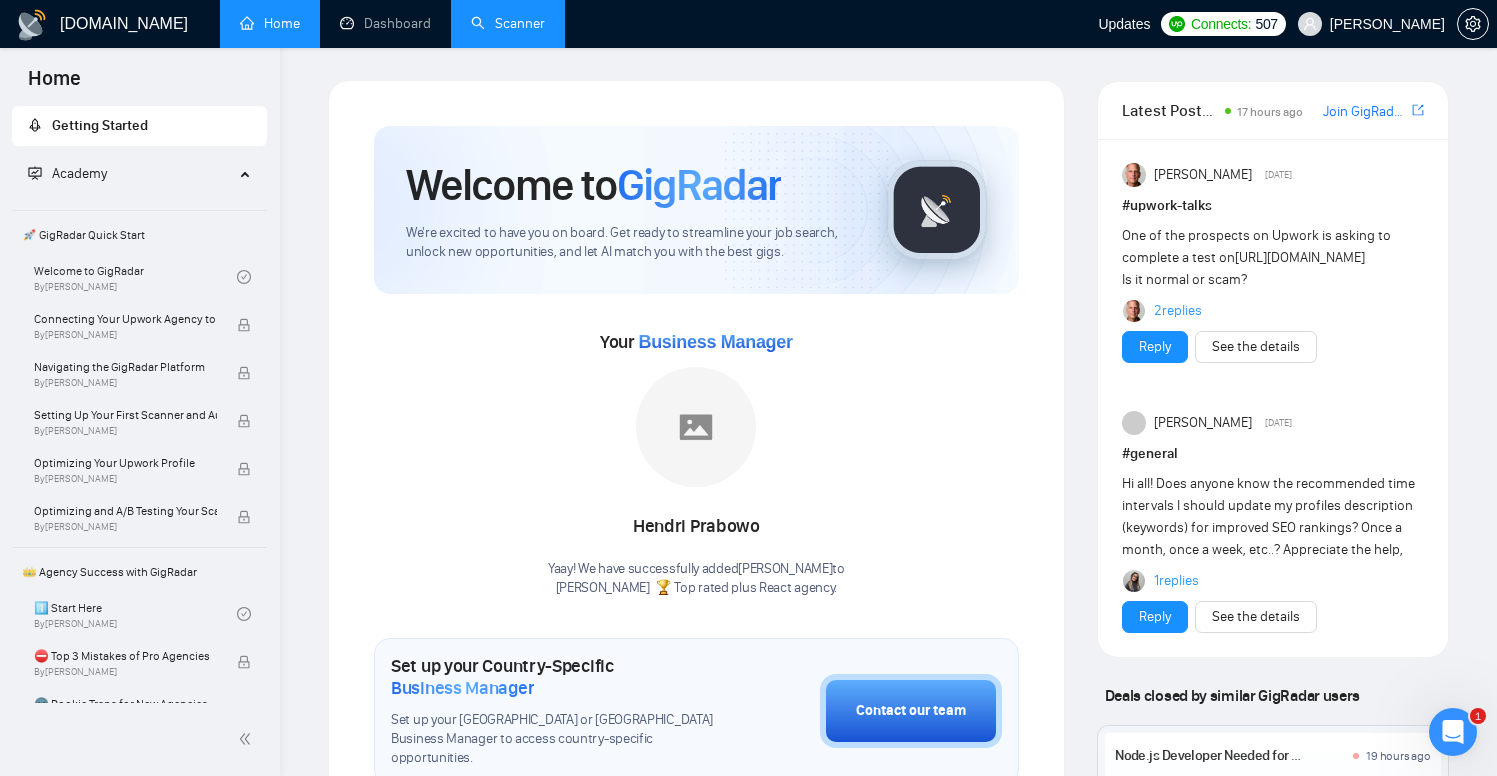 click on "Scanner" at bounding box center [508, 23] 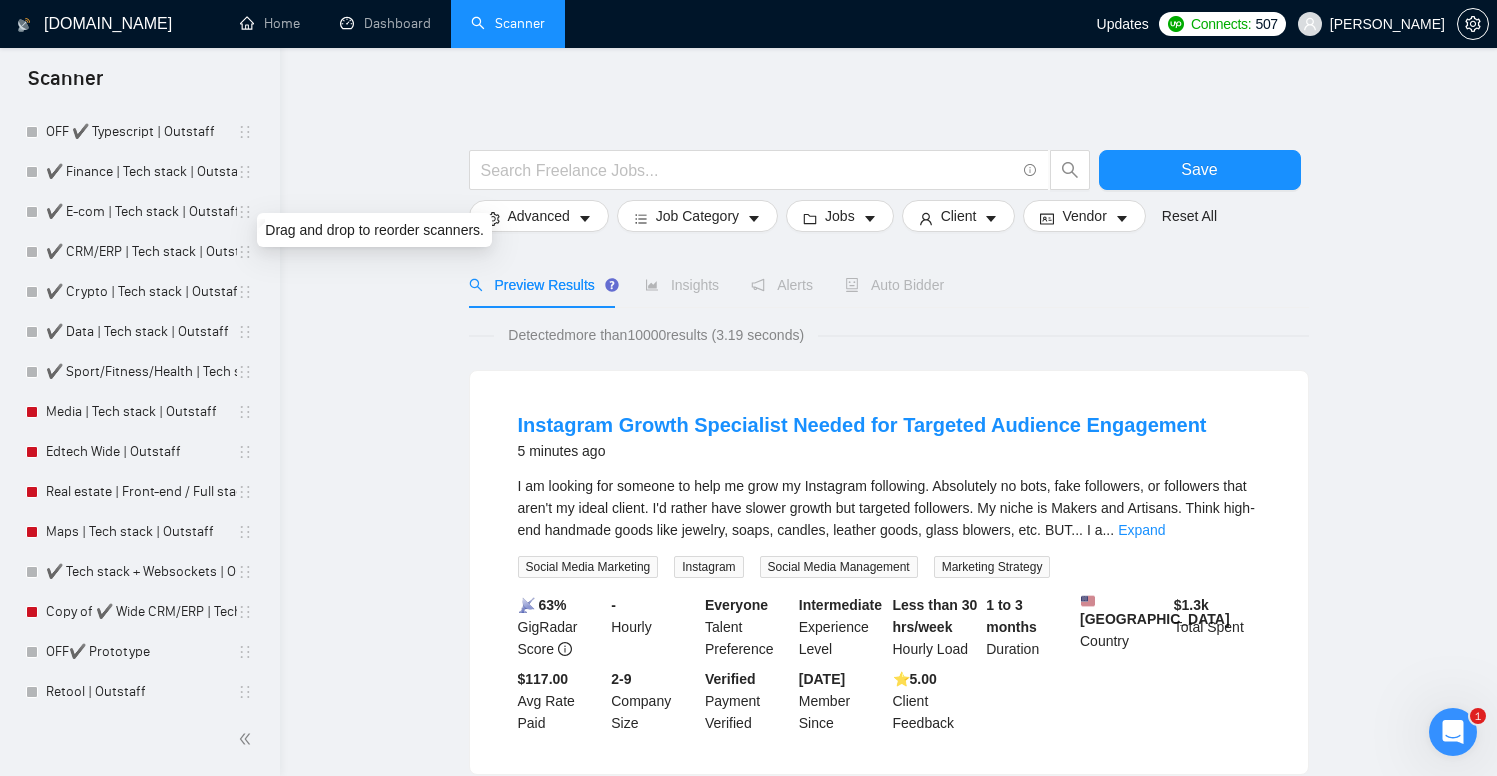 scroll, scrollTop: 1619, scrollLeft: 0, axis: vertical 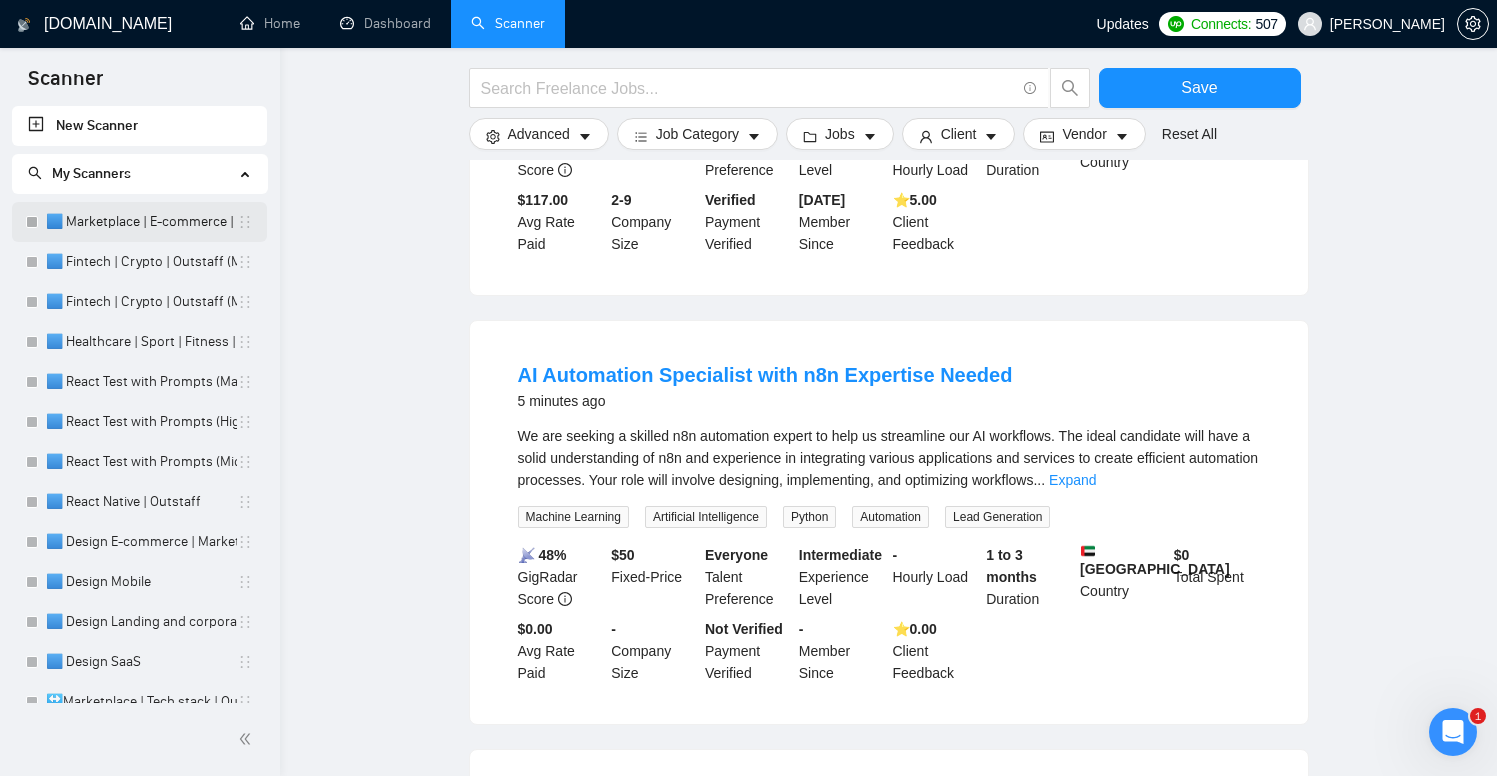 click on "🟦 Marketplace | E-commerce | Outstaff" at bounding box center [141, 222] 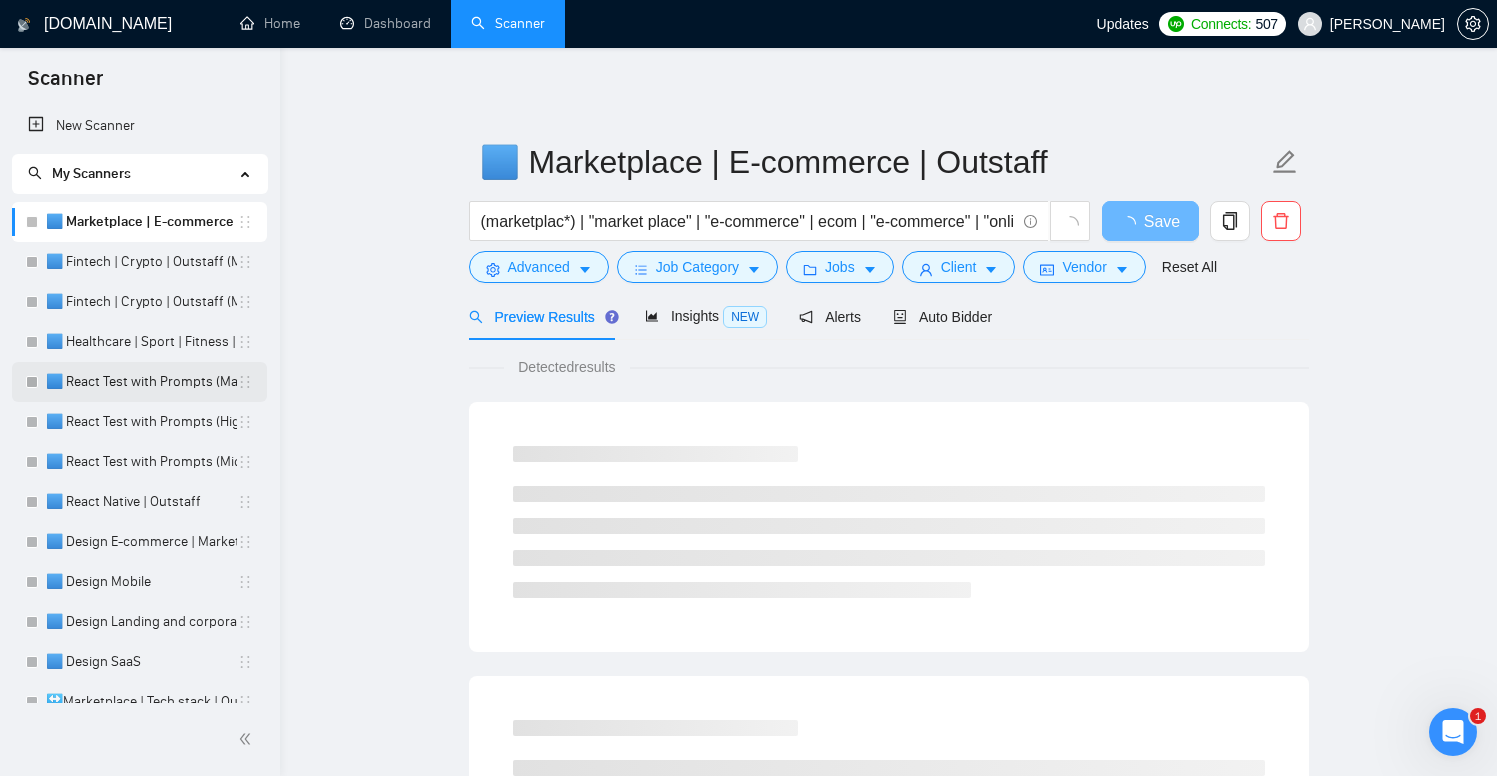 click on "🟦 React Test with Prompts (Max)" at bounding box center (141, 382) 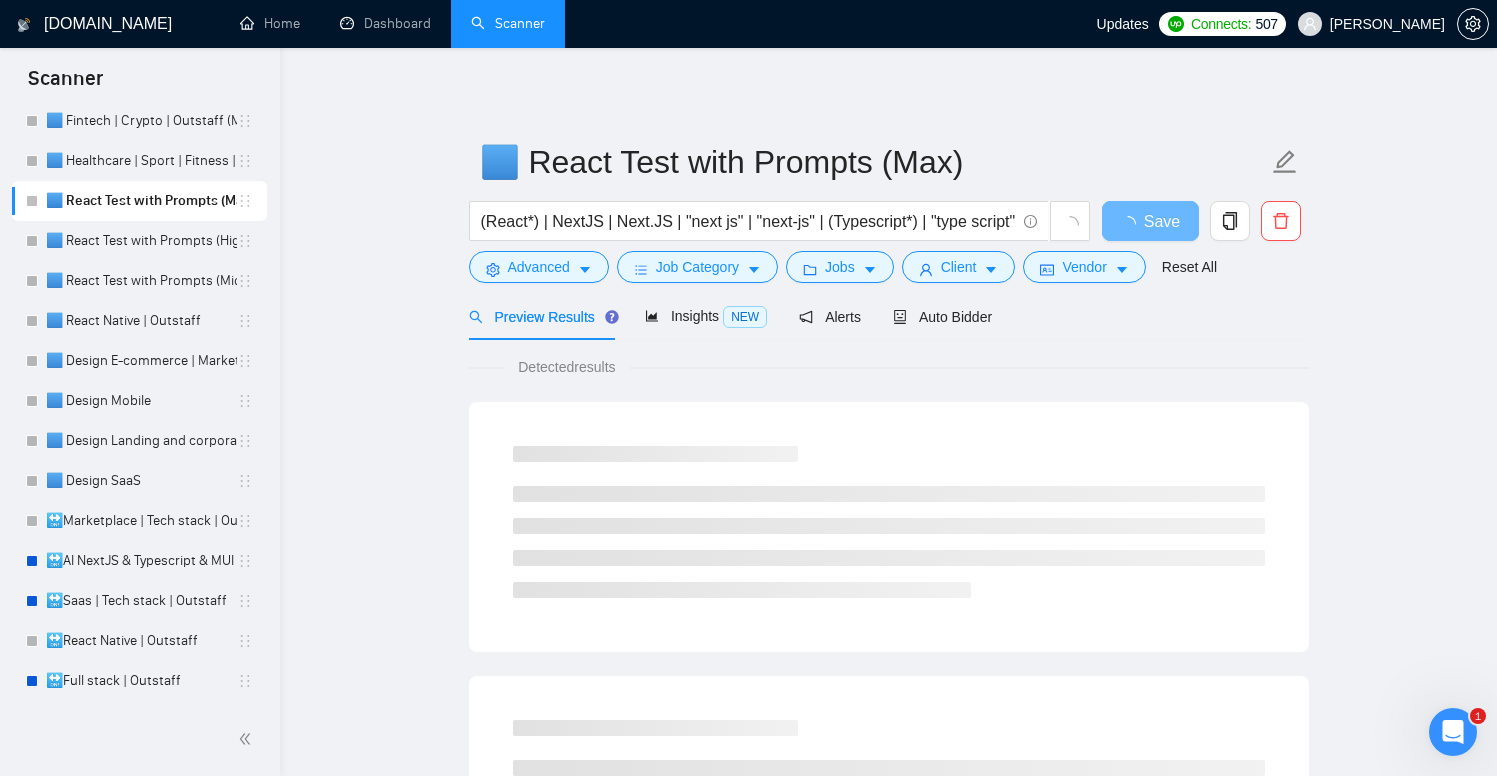 scroll, scrollTop: 184, scrollLeft: 0, axis: vertical 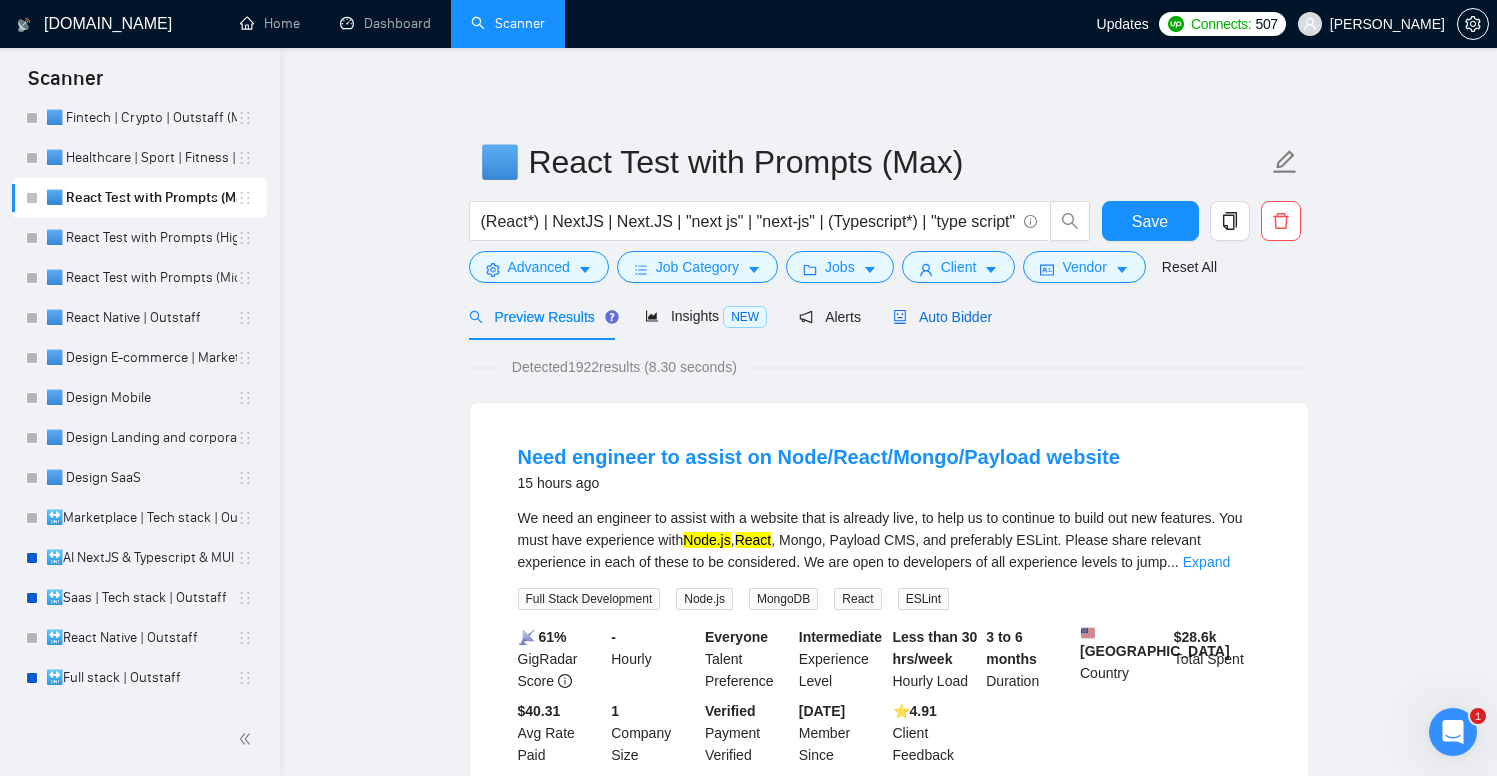 click on "Auto Bidder" at bounding box center [942, 317] 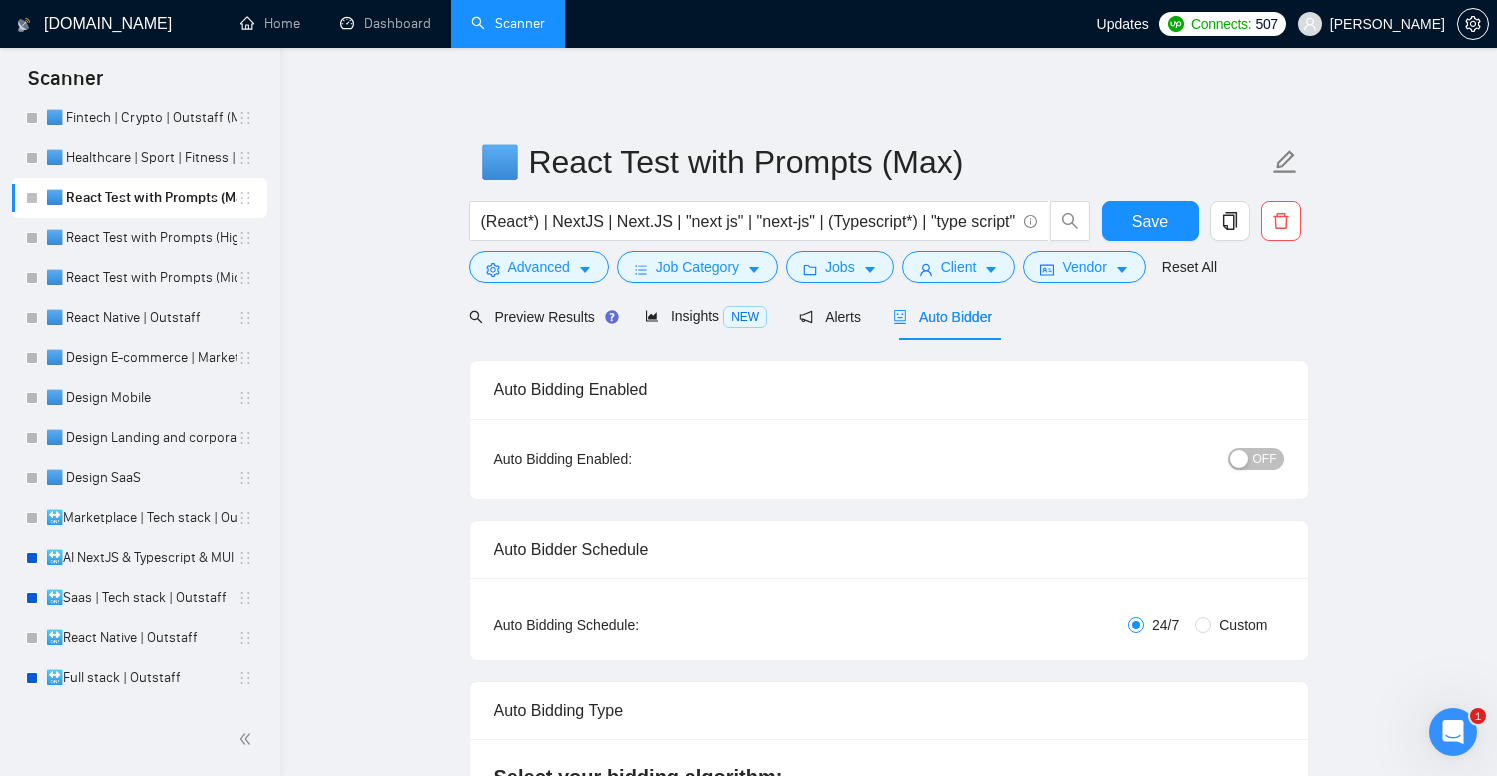 type 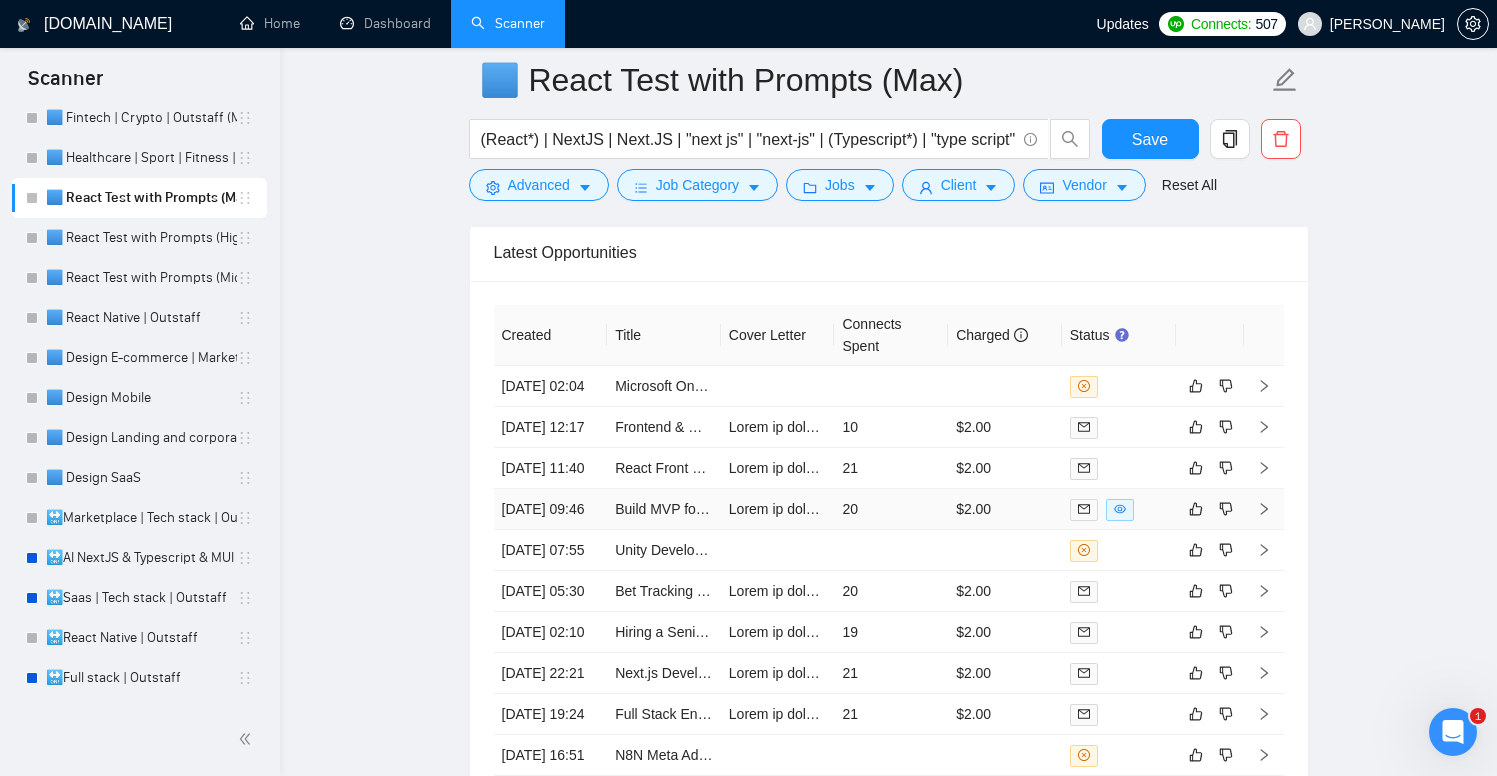 scroll, scrollTop: 4631, scrollLeft: 0, axis: vertical 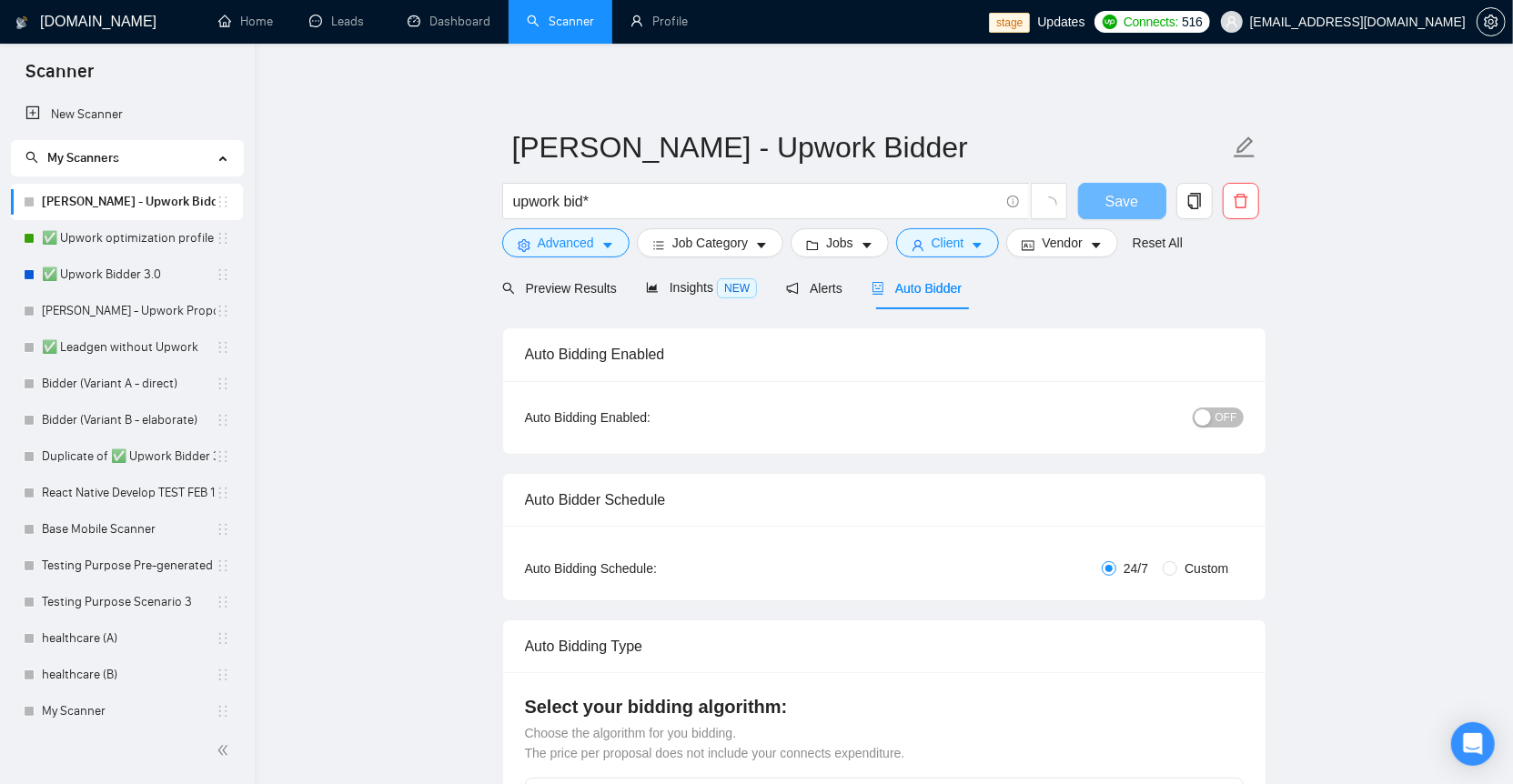 checkbox on "true" 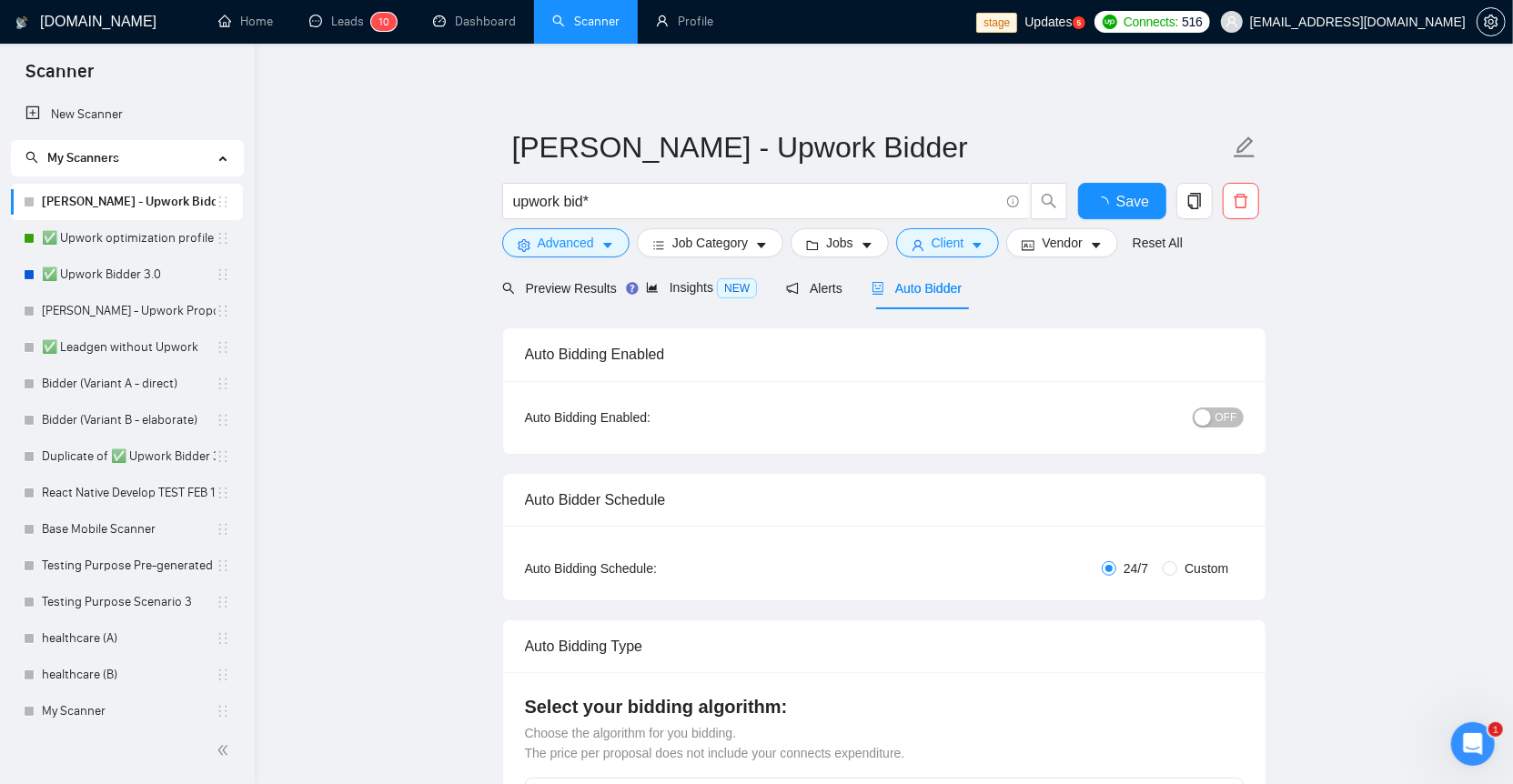 scroll, scrollTop: 0, scrollLeft: 0, axis: both 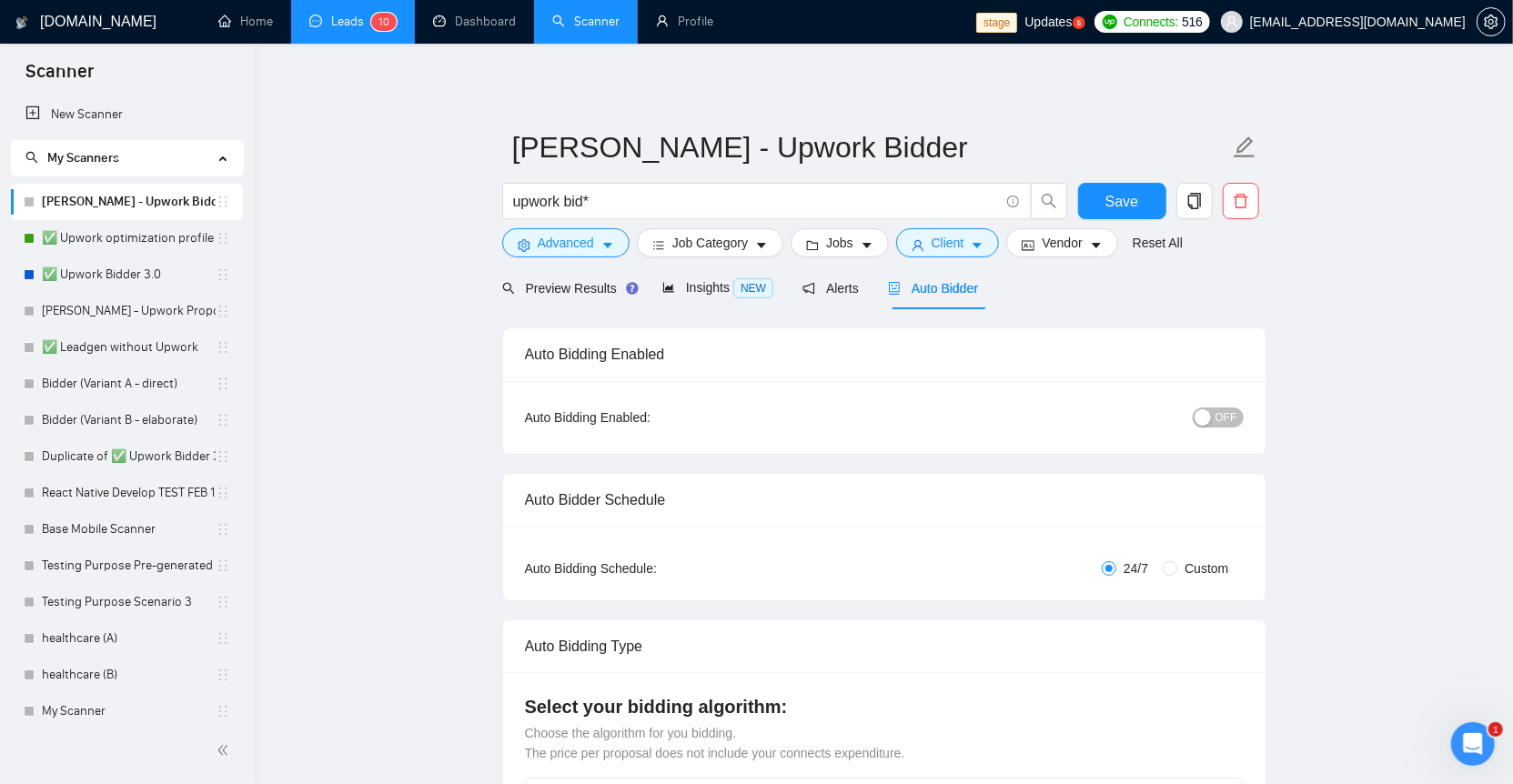 click on "Leads 1 0" at bounding box center [353, 21] 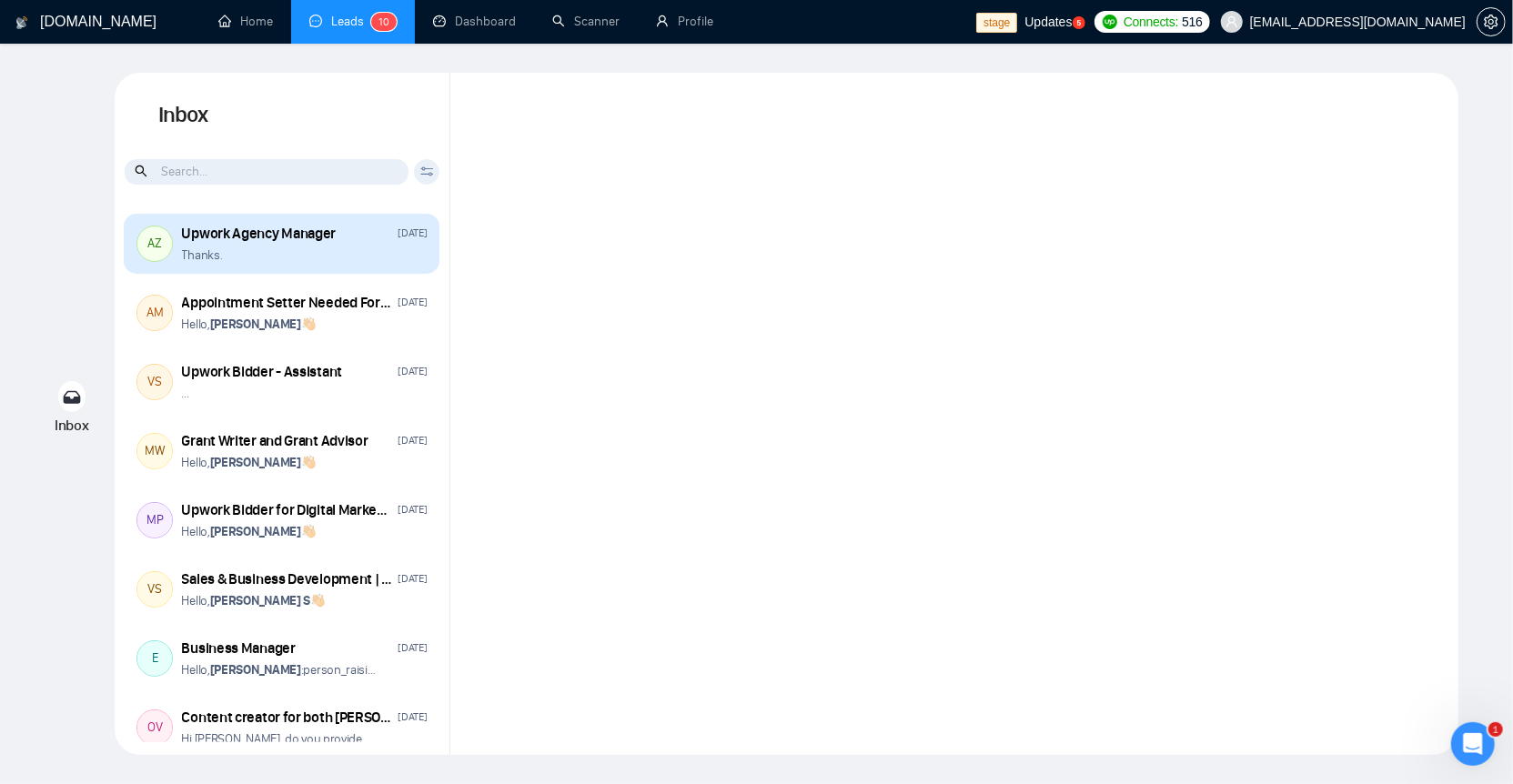 click on "Thanks." at bounding box center [305, 255] 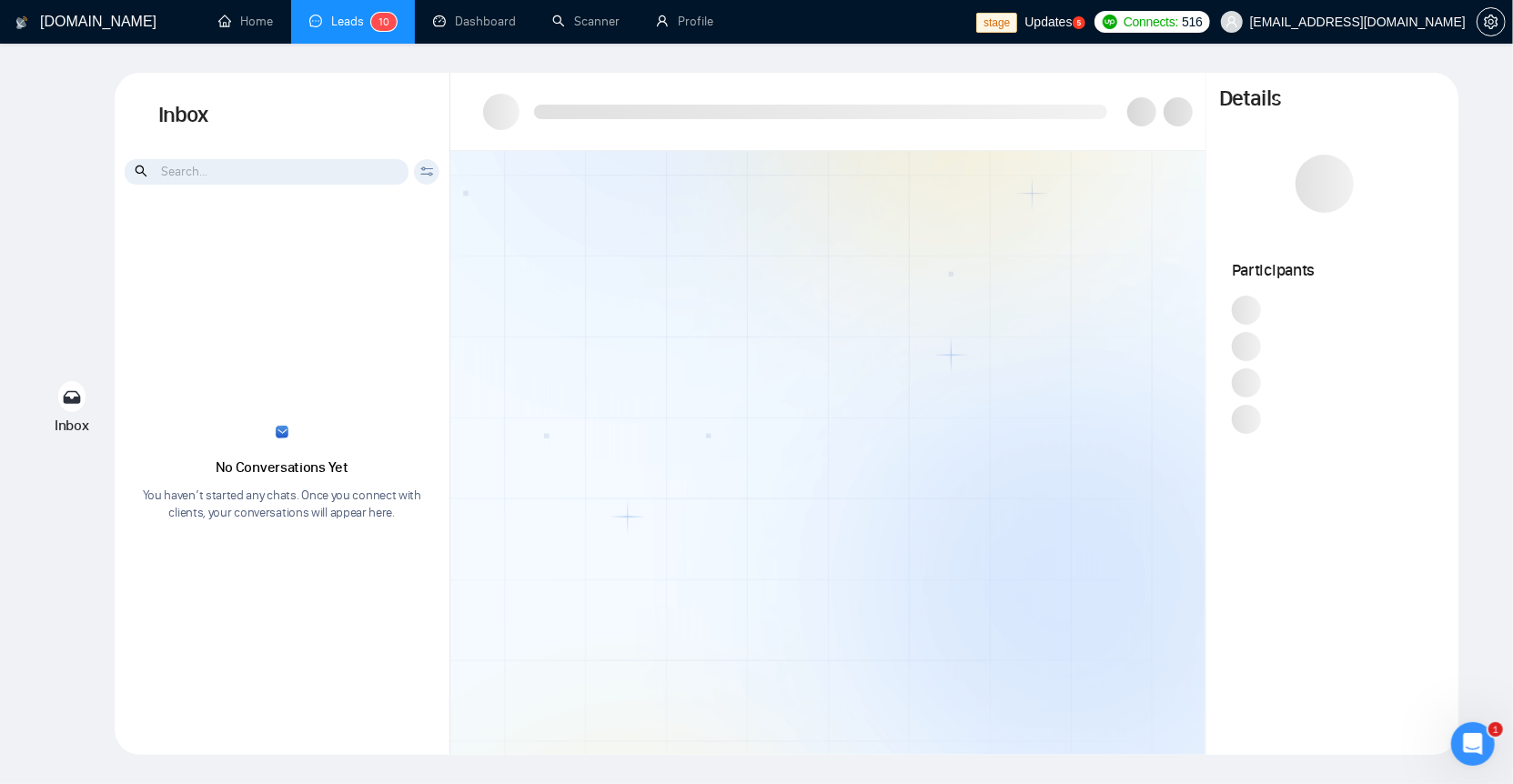 scroll, scrollTop: 9, scrollLeft: 0, axis: vertical 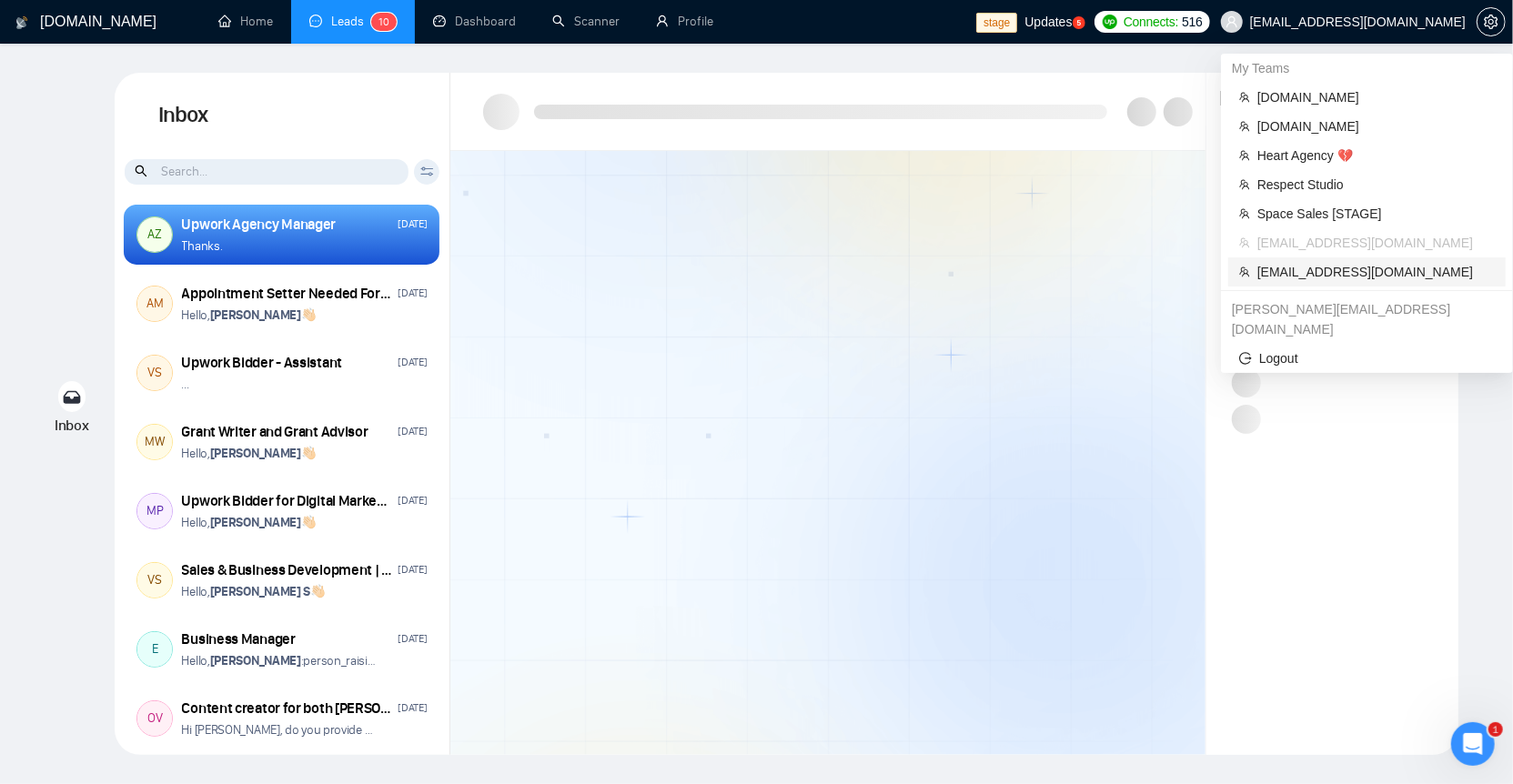 click on "[EMAIL_ADDRESS][DOMAIN_NAME]" at bounding box center (1376, 272) 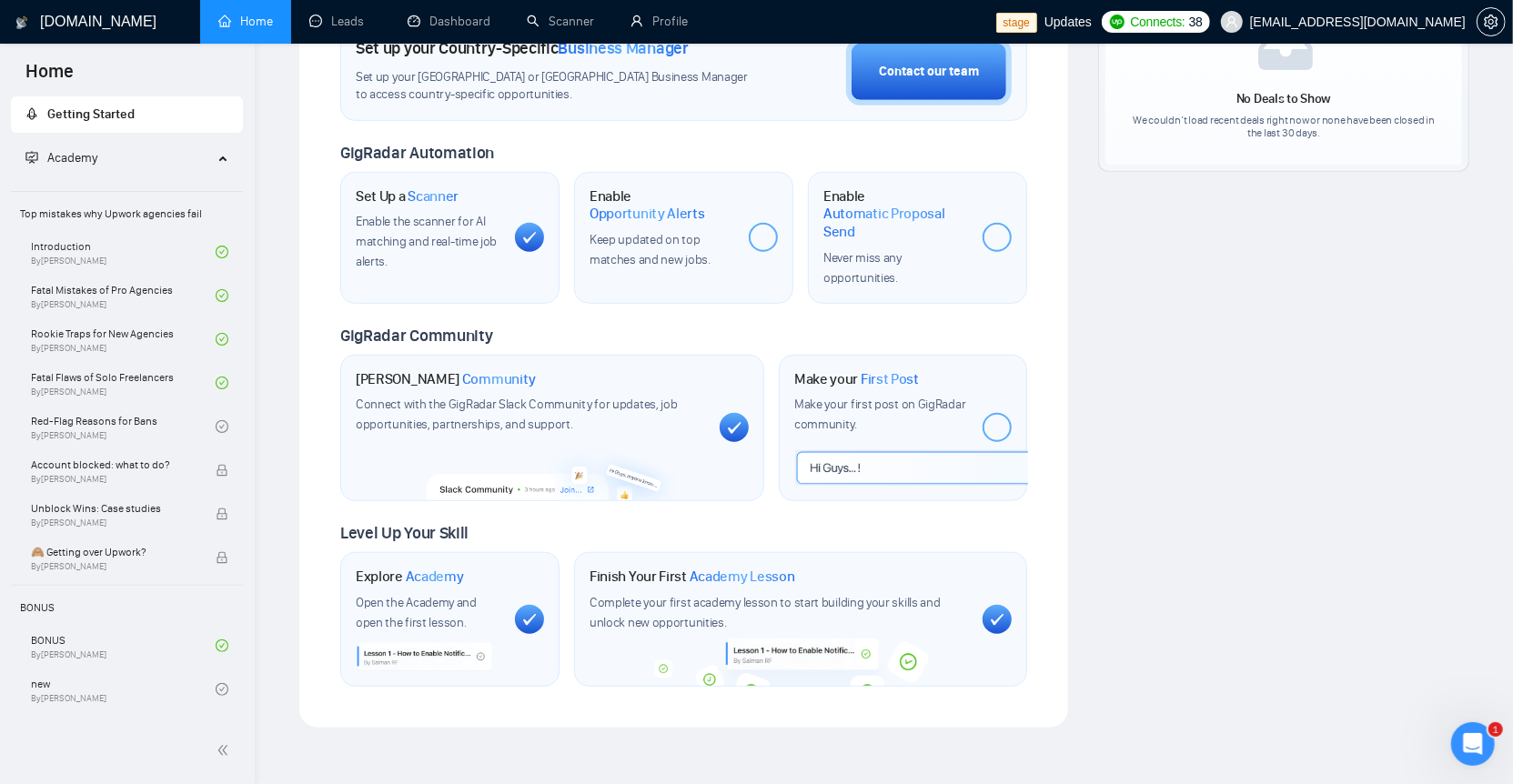 scroll, scrollTop: 664, scrollLeft: 0, axis: vertical 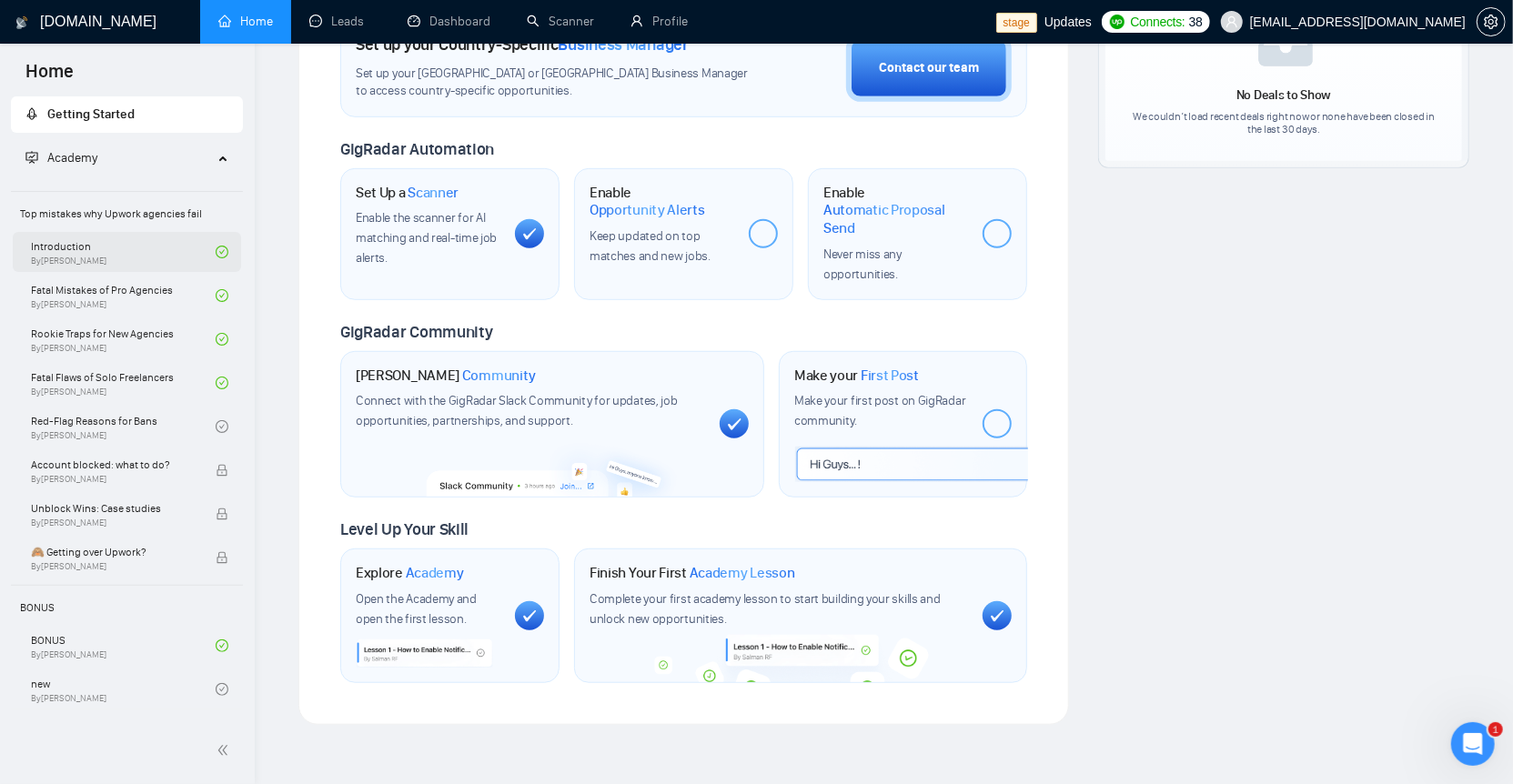 click on "Introduction By  [PERSON_NAME]" at bounding box center (123, 252) 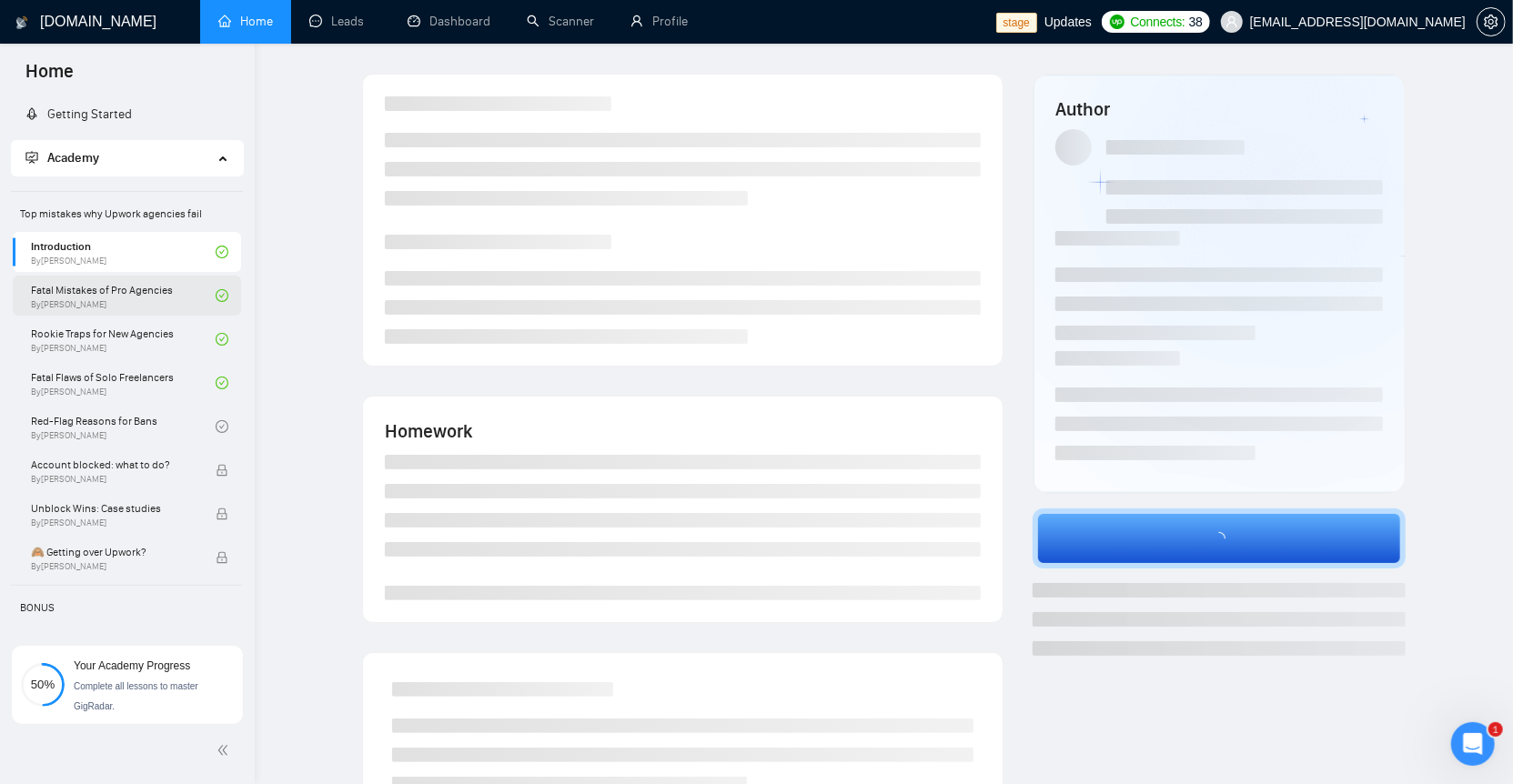 click on "Fatal Mistakes of Pro Agencies By  [PERSON_NAME]" at bounding box center (123, 296) 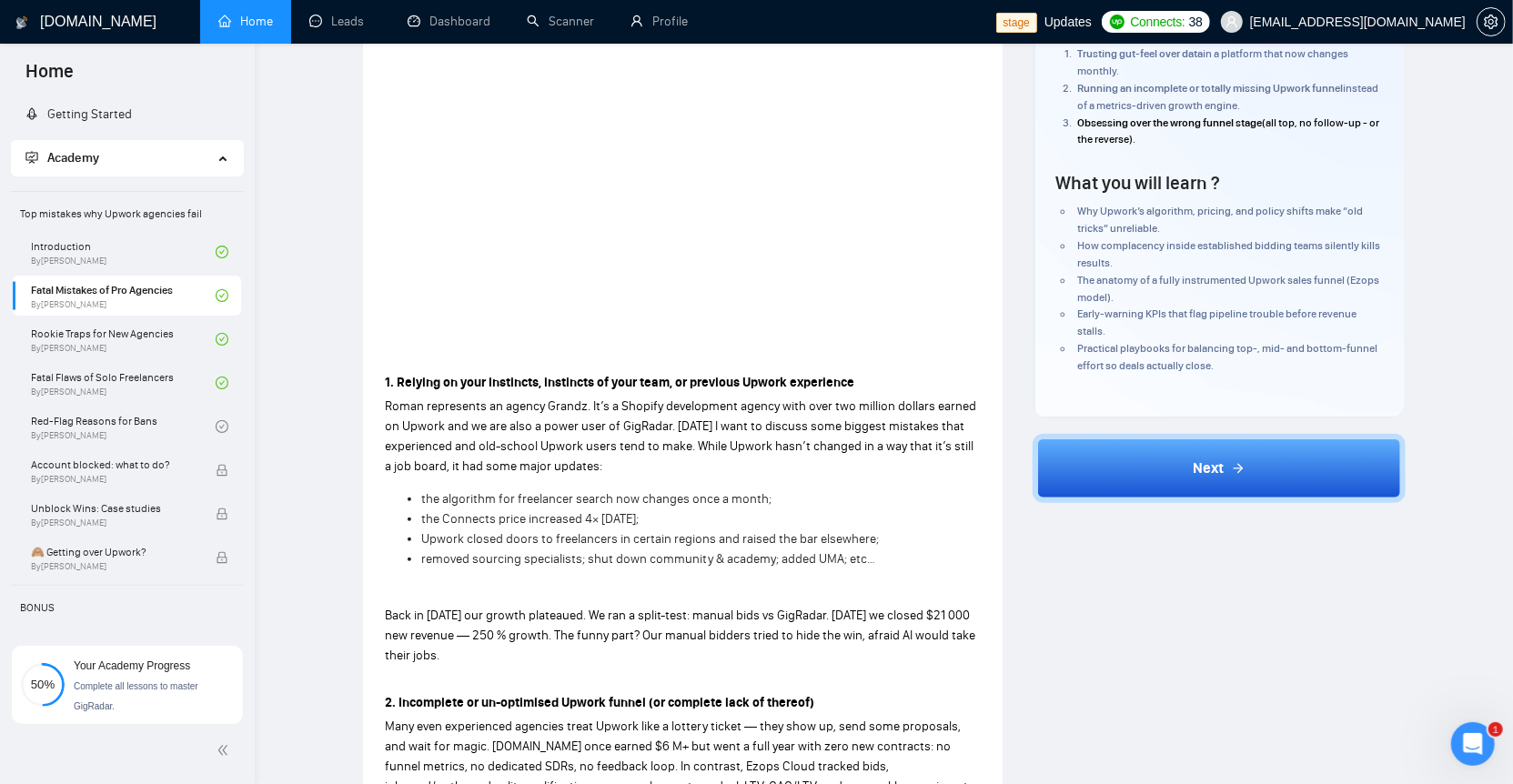 scroll, scrollTop: 0, scrollLeft: 0, axis: both 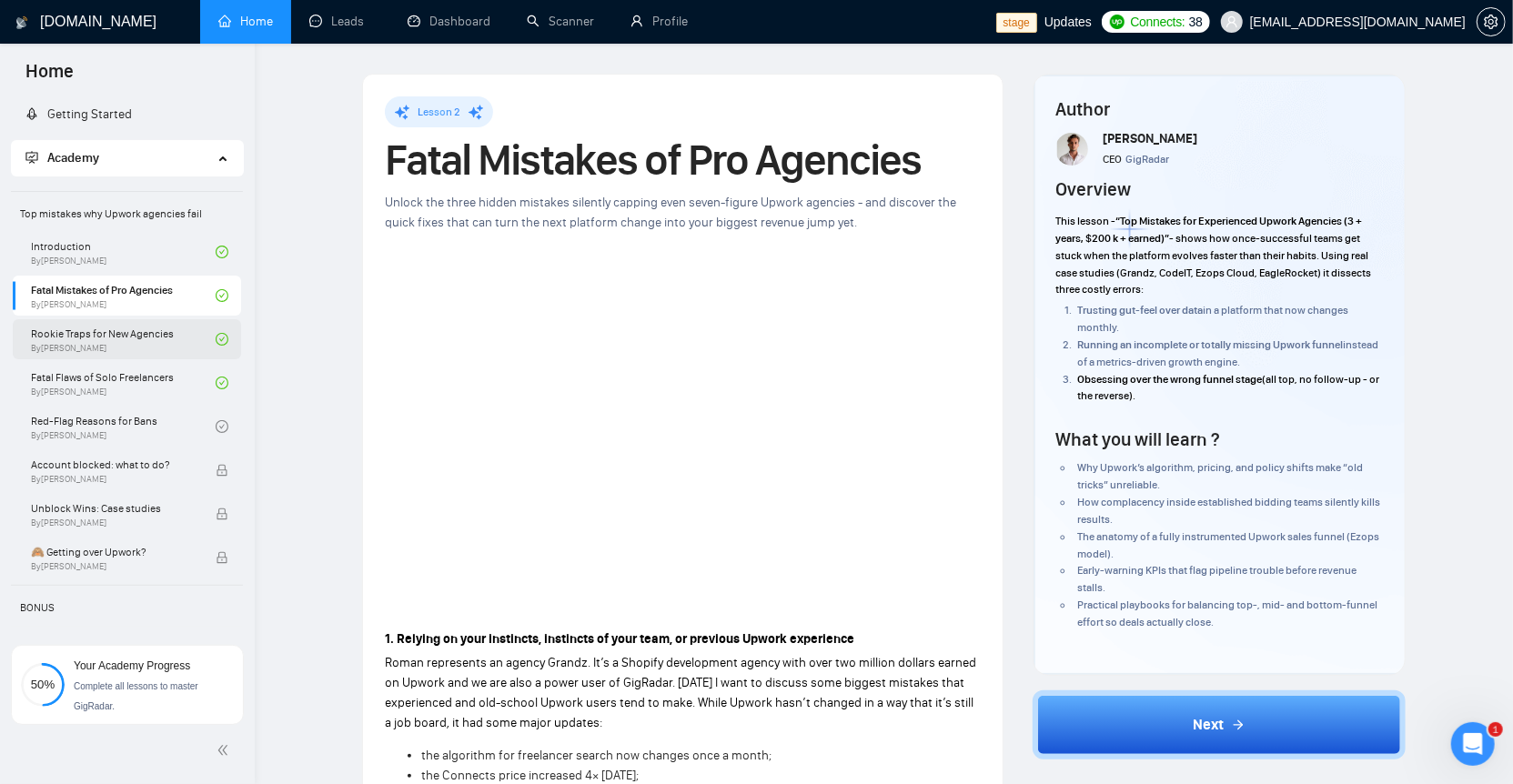 click on "Rookie Traps for New Agencies By  [PERSON_NAME]" at bounding box center [123, 339] 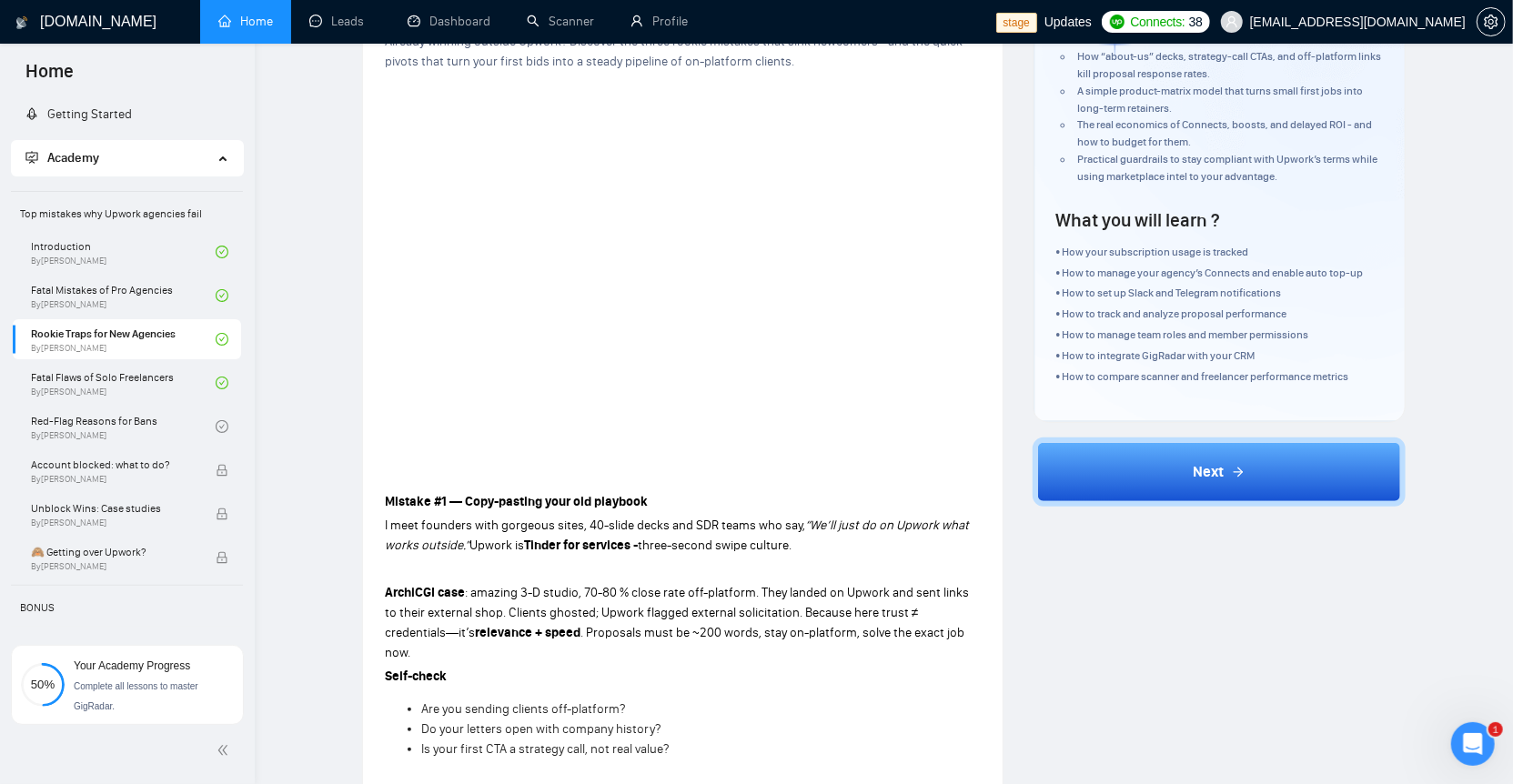scroll, scrollTop: 0, scrollLeft: 0, axis: both 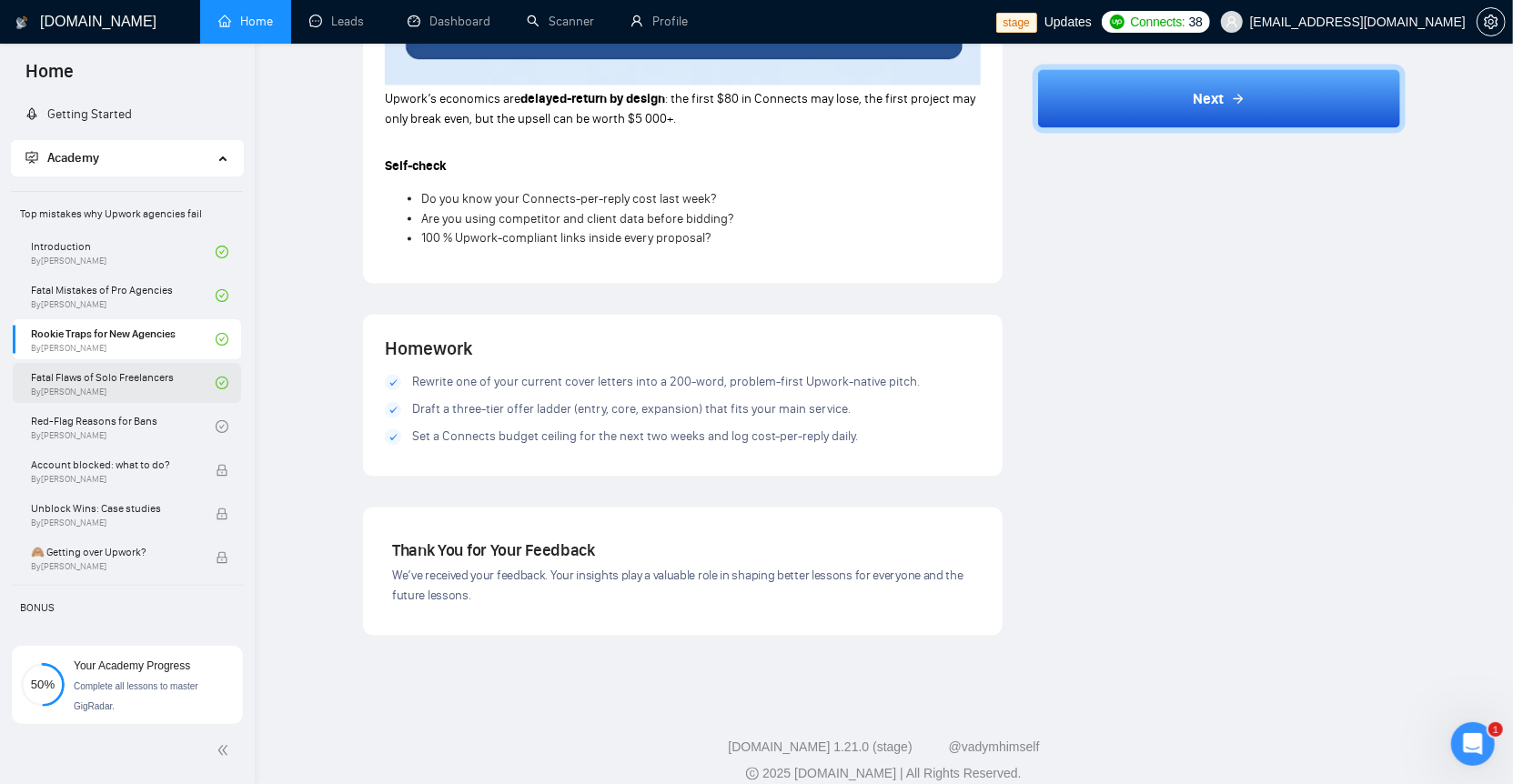 click on "Fatal Flaws of Solo Freelancers By  [PERSON_NAME]" at bounding box center [123, 383] 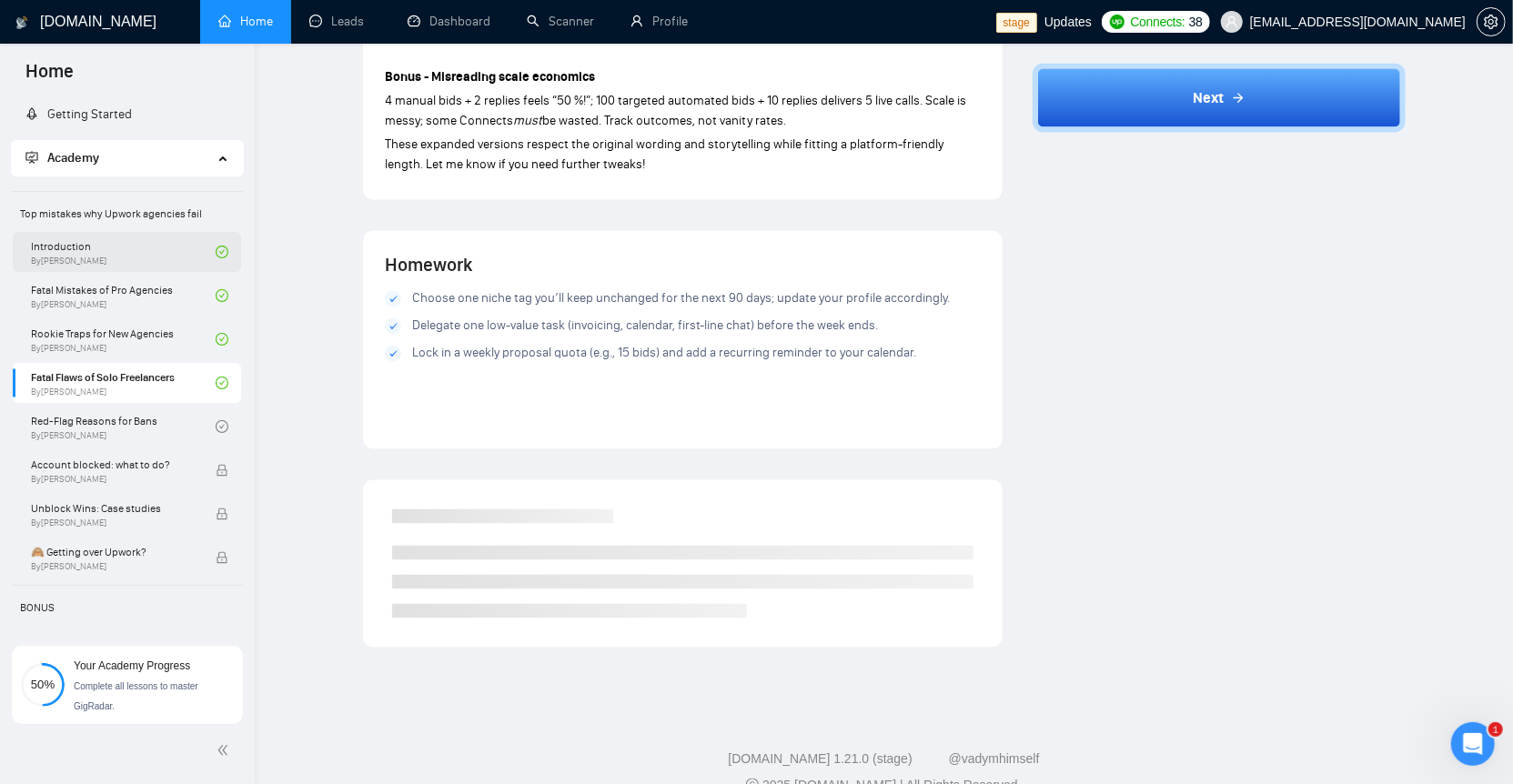click on "Introduction By  [PERSON_NAME]" at bounding box center [123, 252] 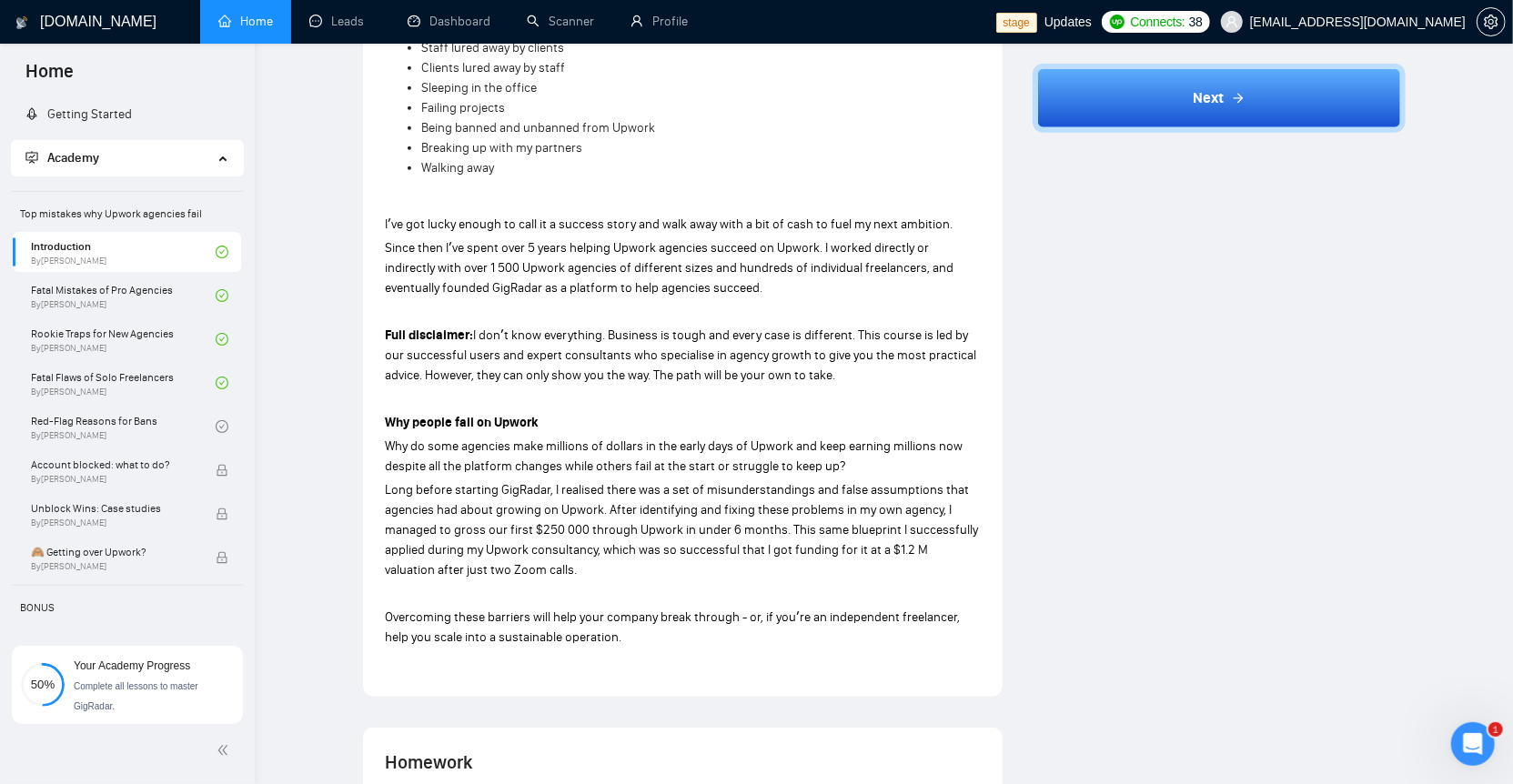 scroll, scrollTop: 760, scrollLeft: 0, axis: vertical 